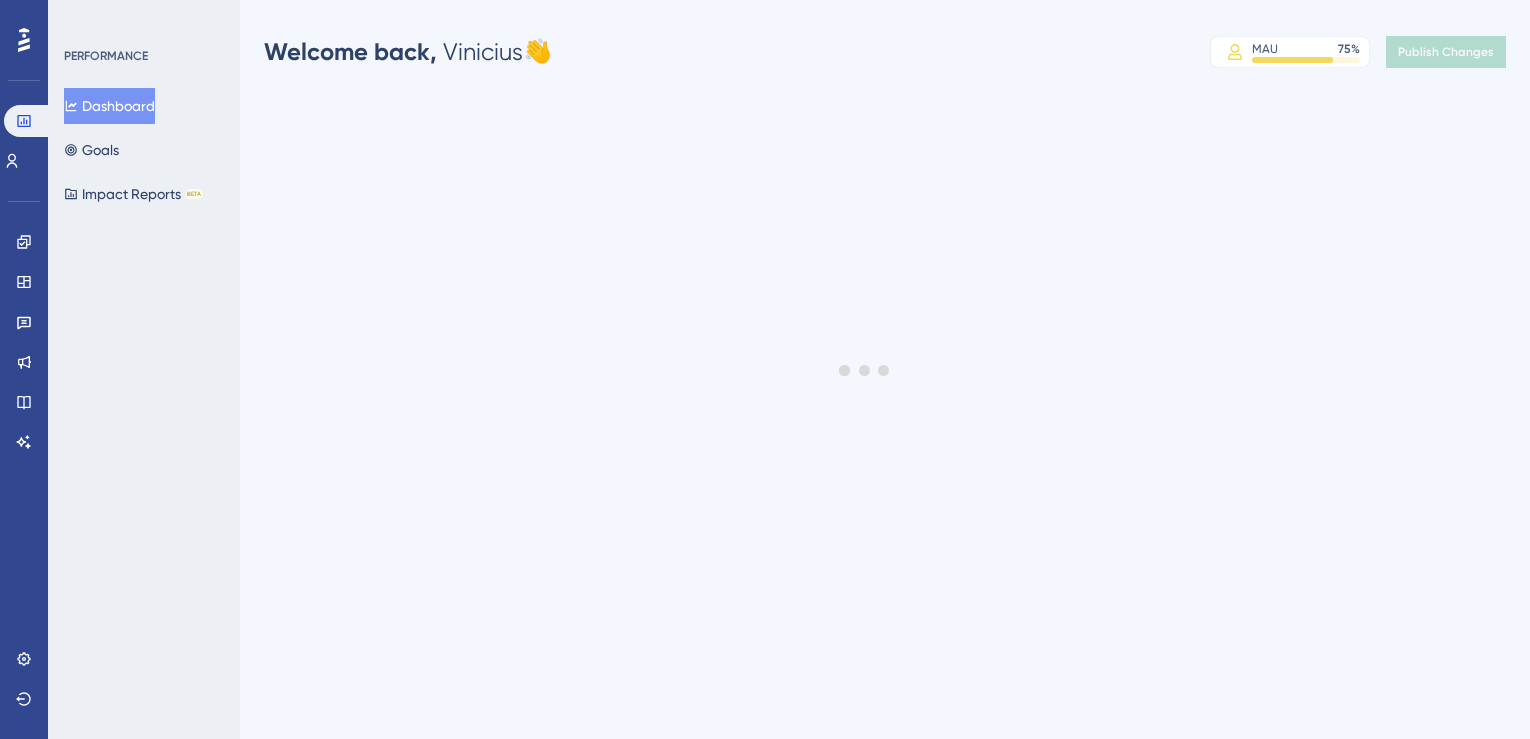 scroll, scrollTop: 0, scrollLeft: 0, axis: both 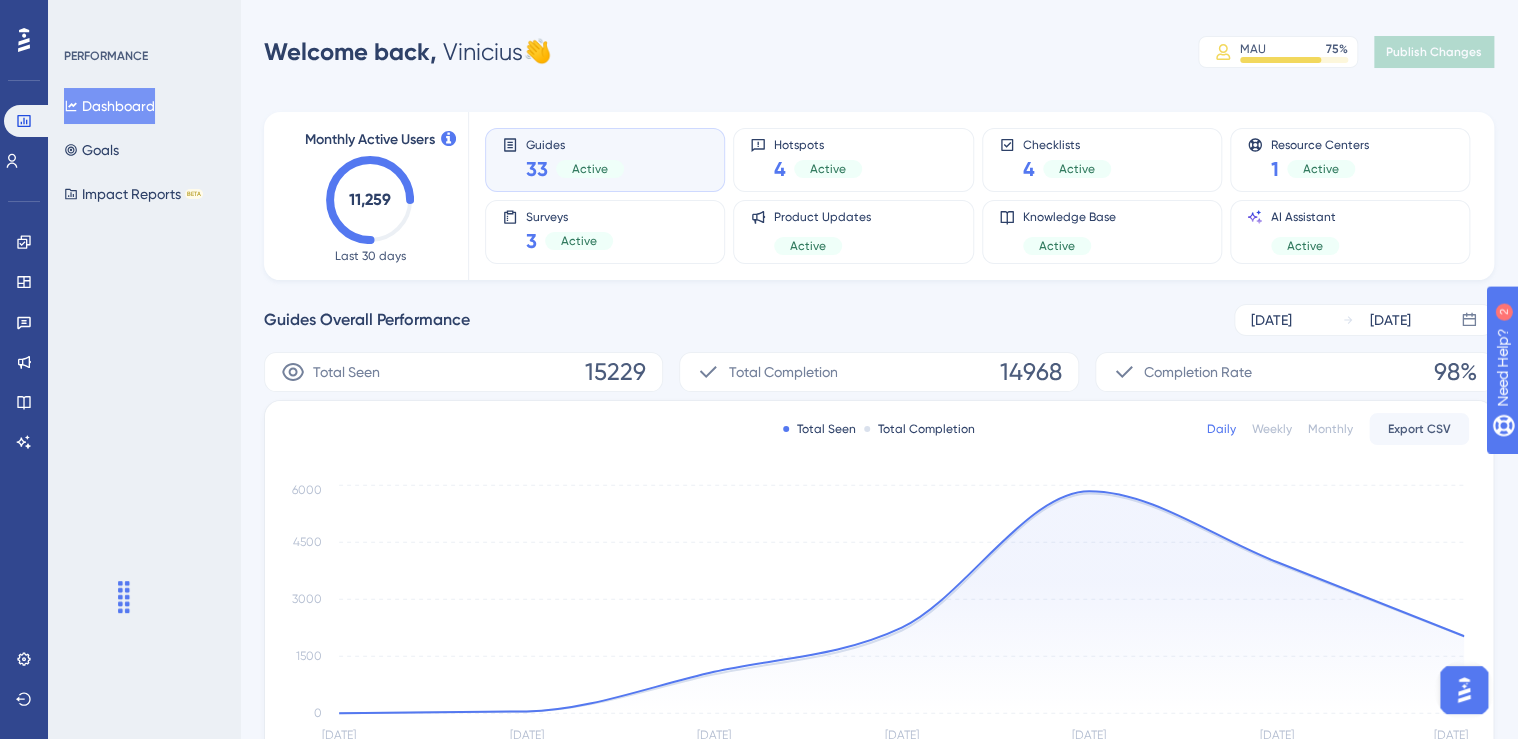 drag, startPoint x: 100, startPoint y: 702, endPoint x: 130, endPoint y: 587, distance: 118.84864 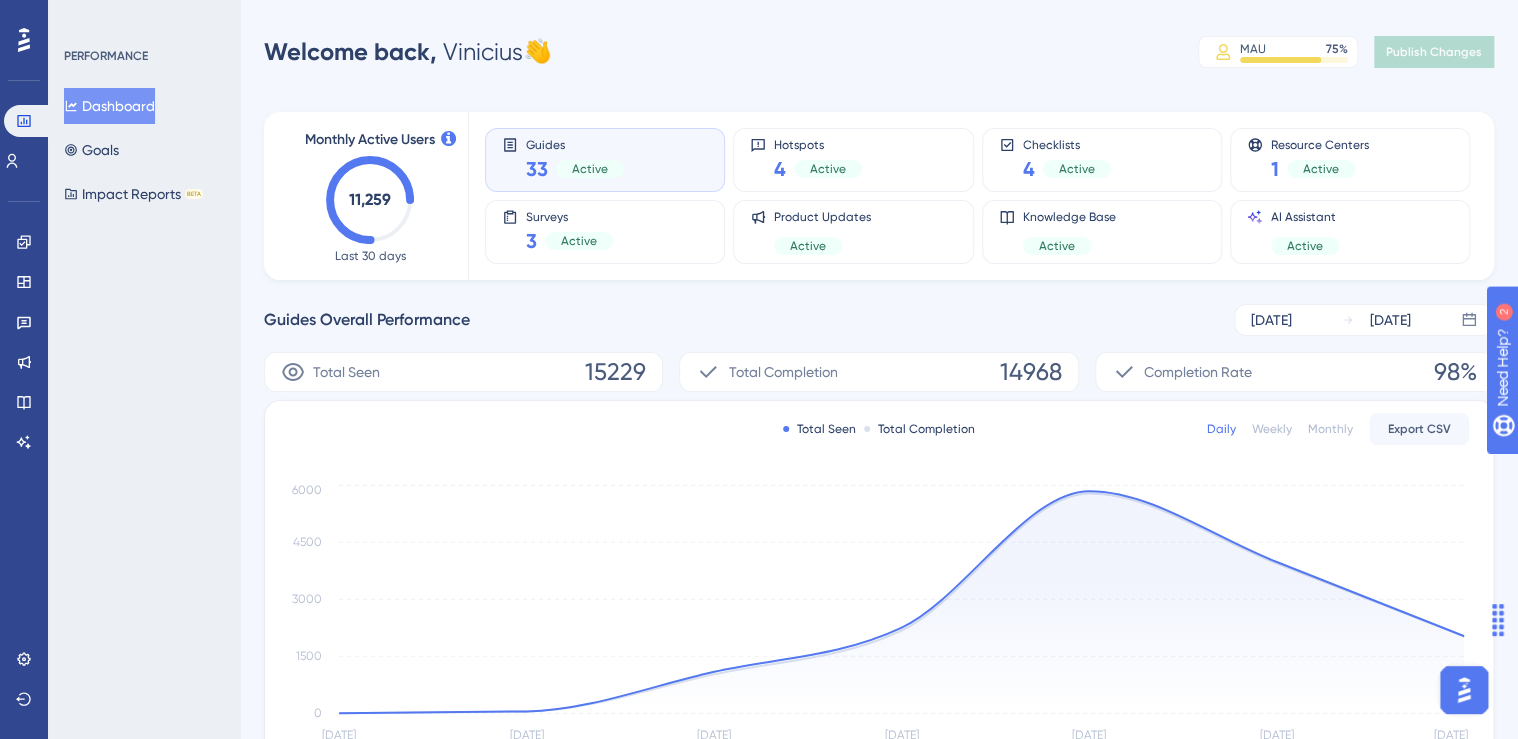 drag, startPoint x: 124, startPoint y: 589, endPoint x: 1501, endPoint y: 631, distance: 1377.6404 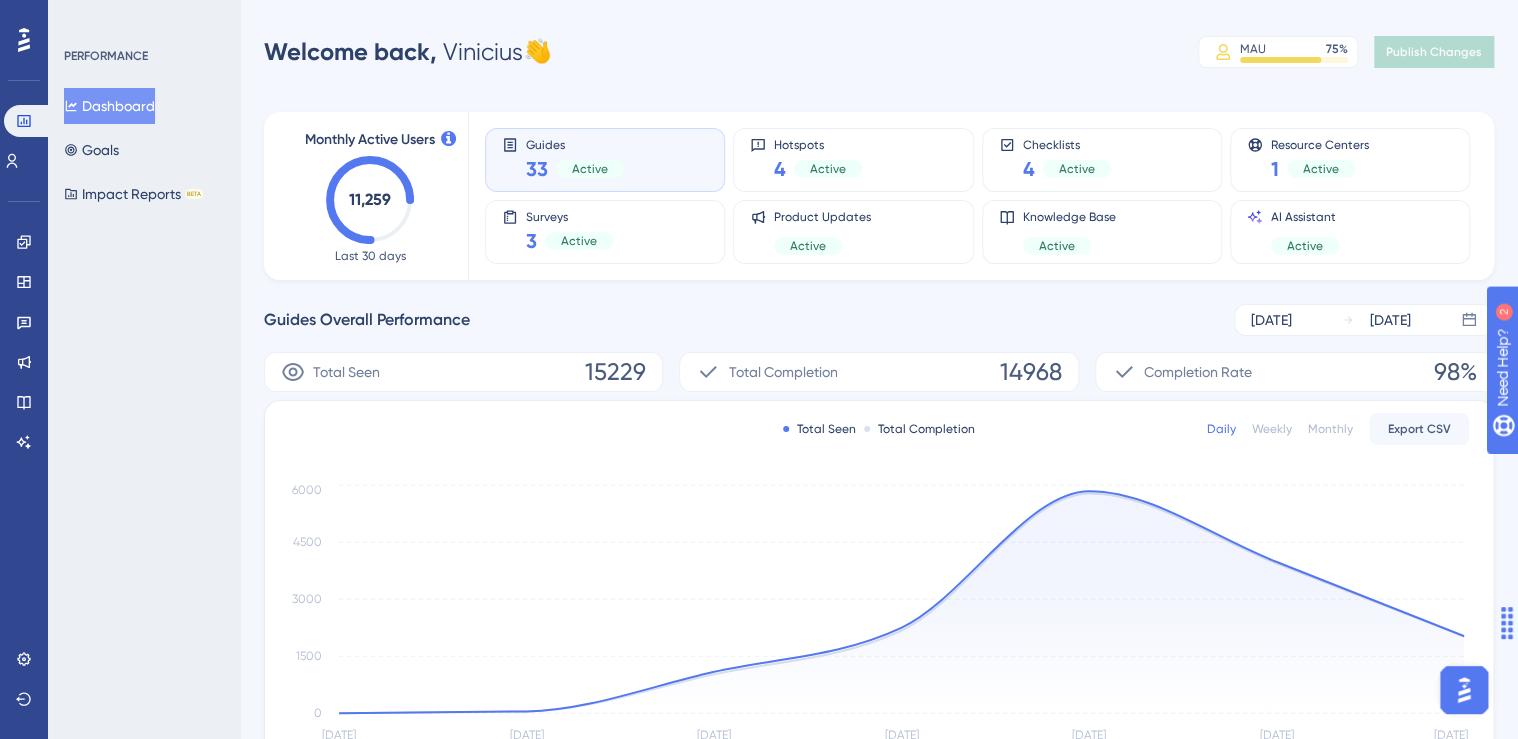 click at bounding box center [1465, 621] 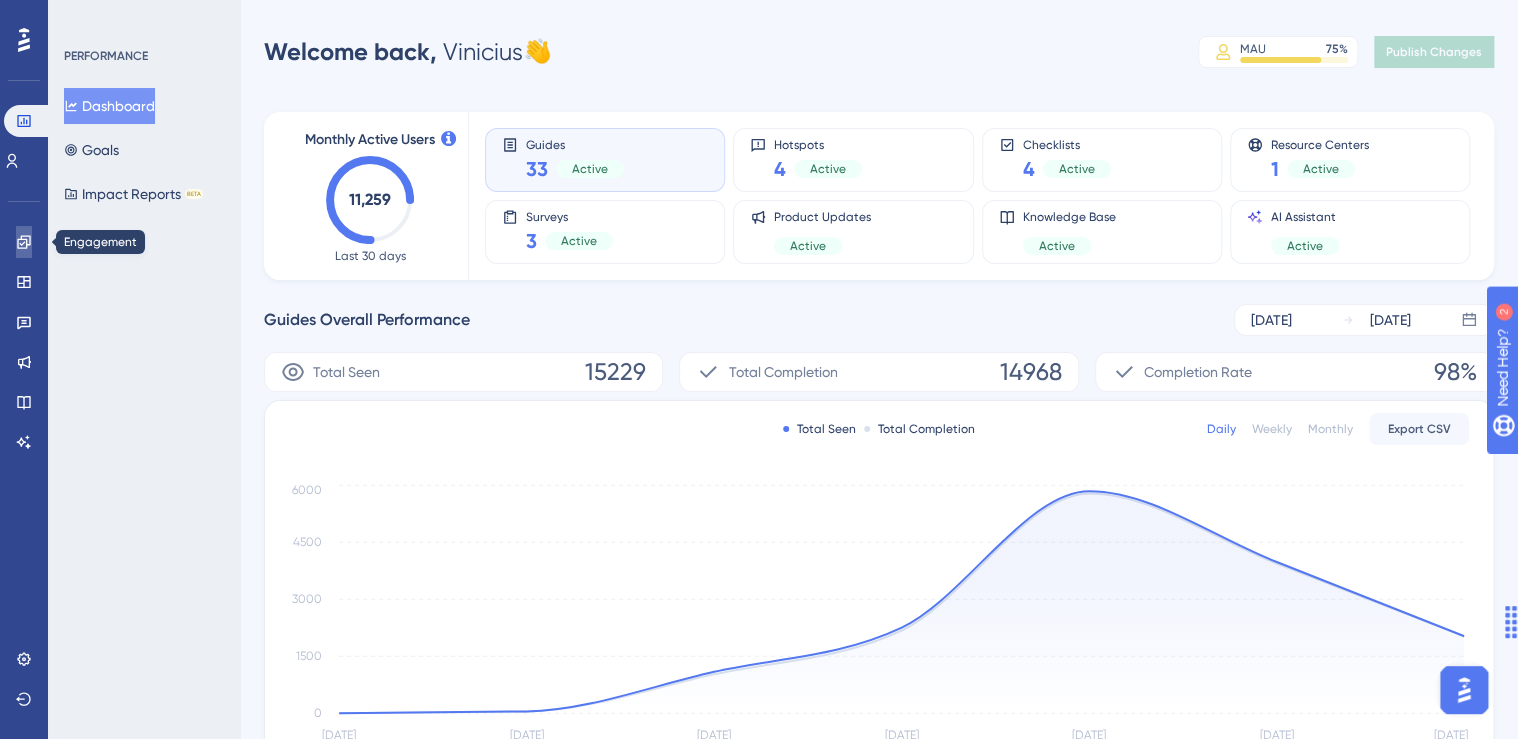 click 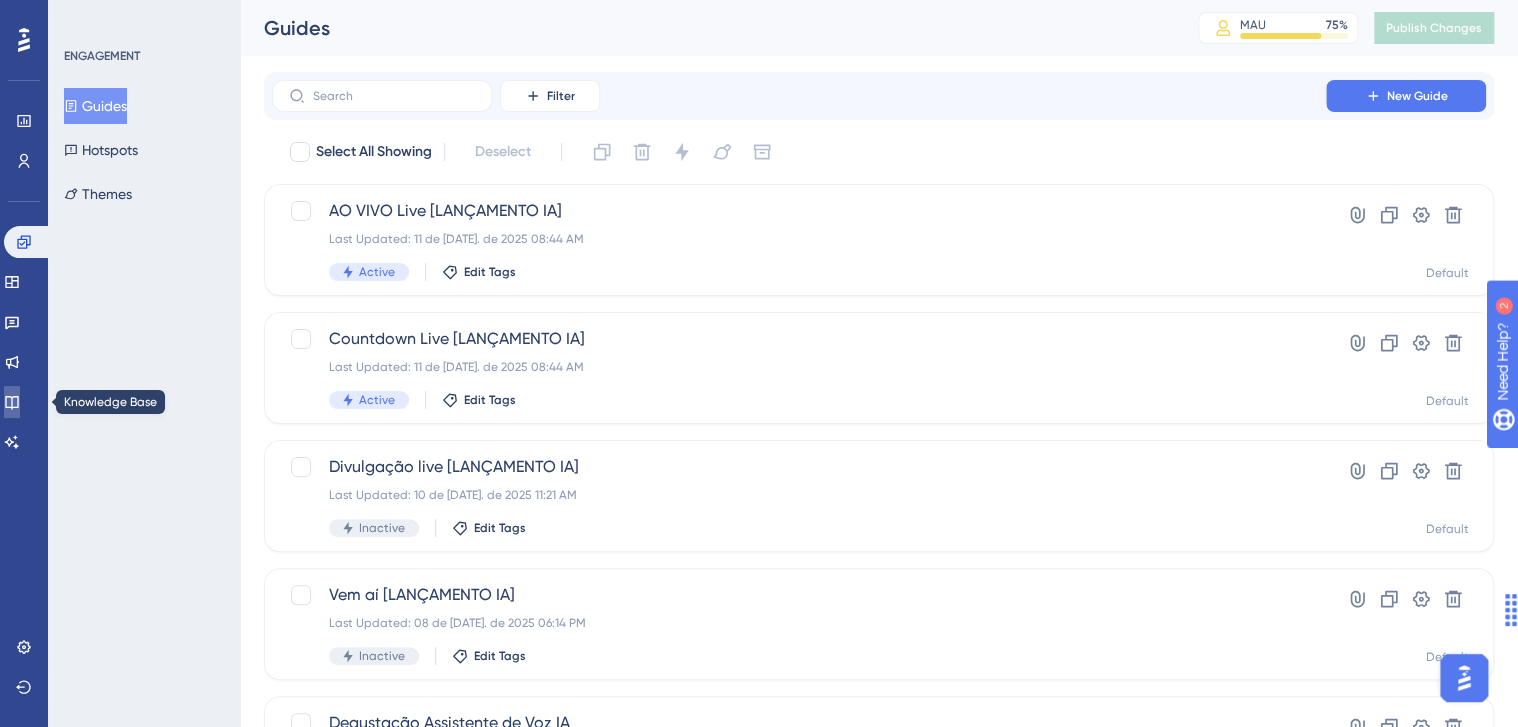 click 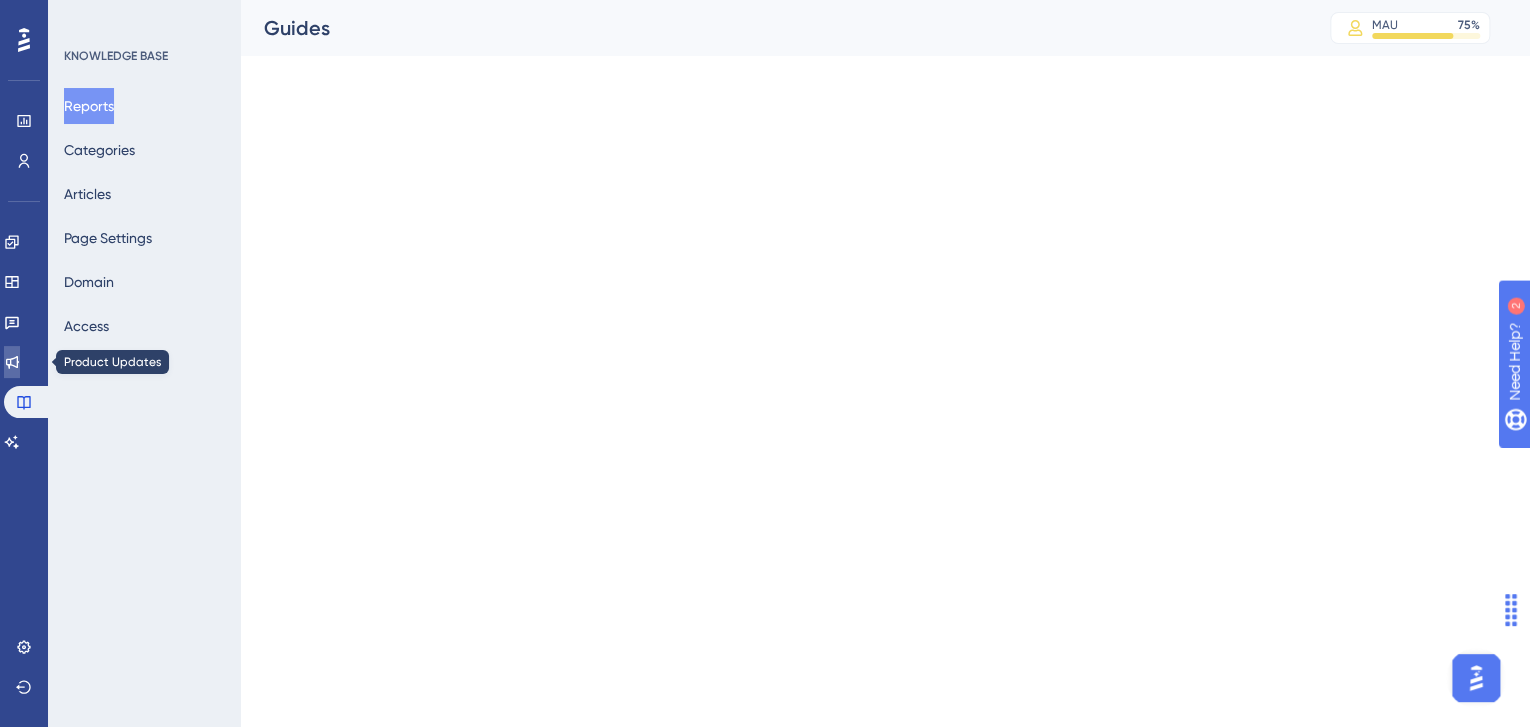 click at bounding box center [12, 362] 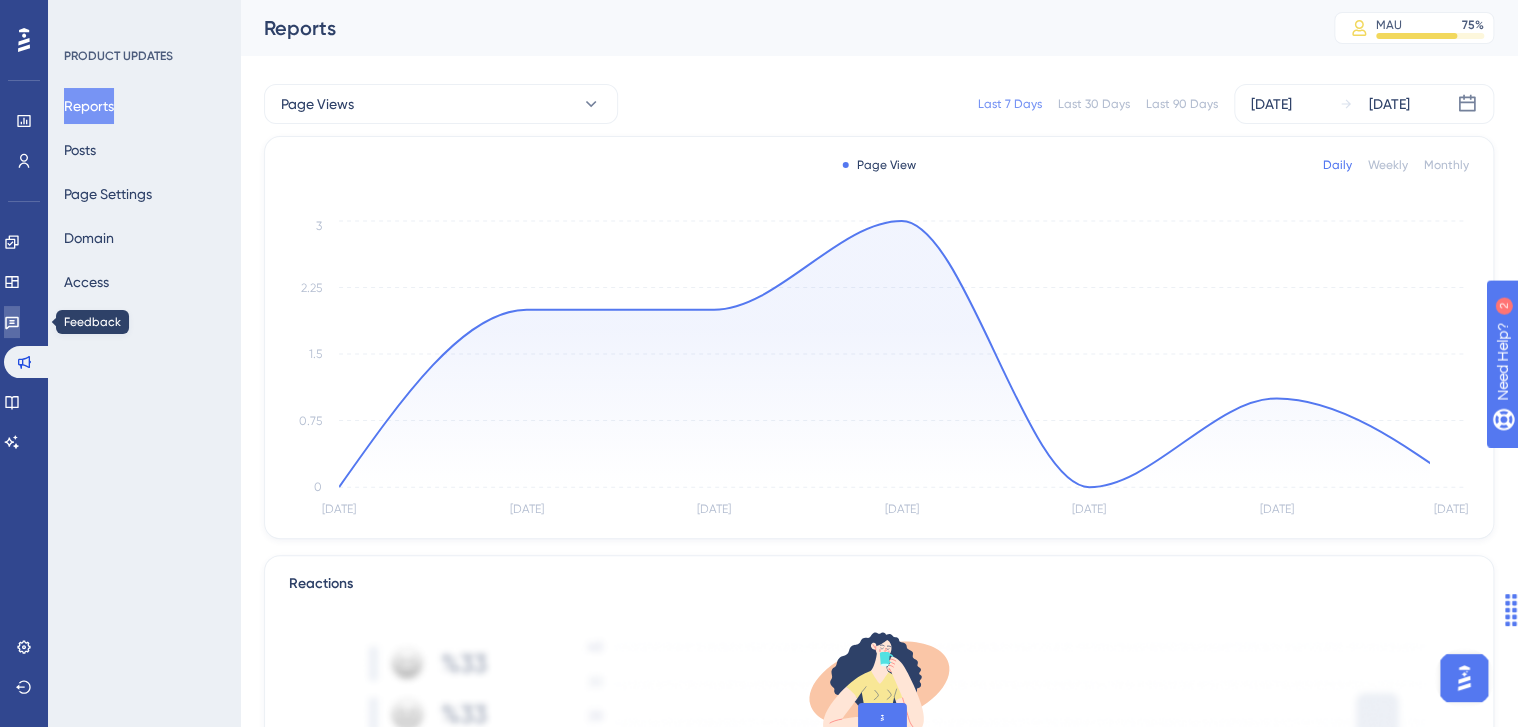 click 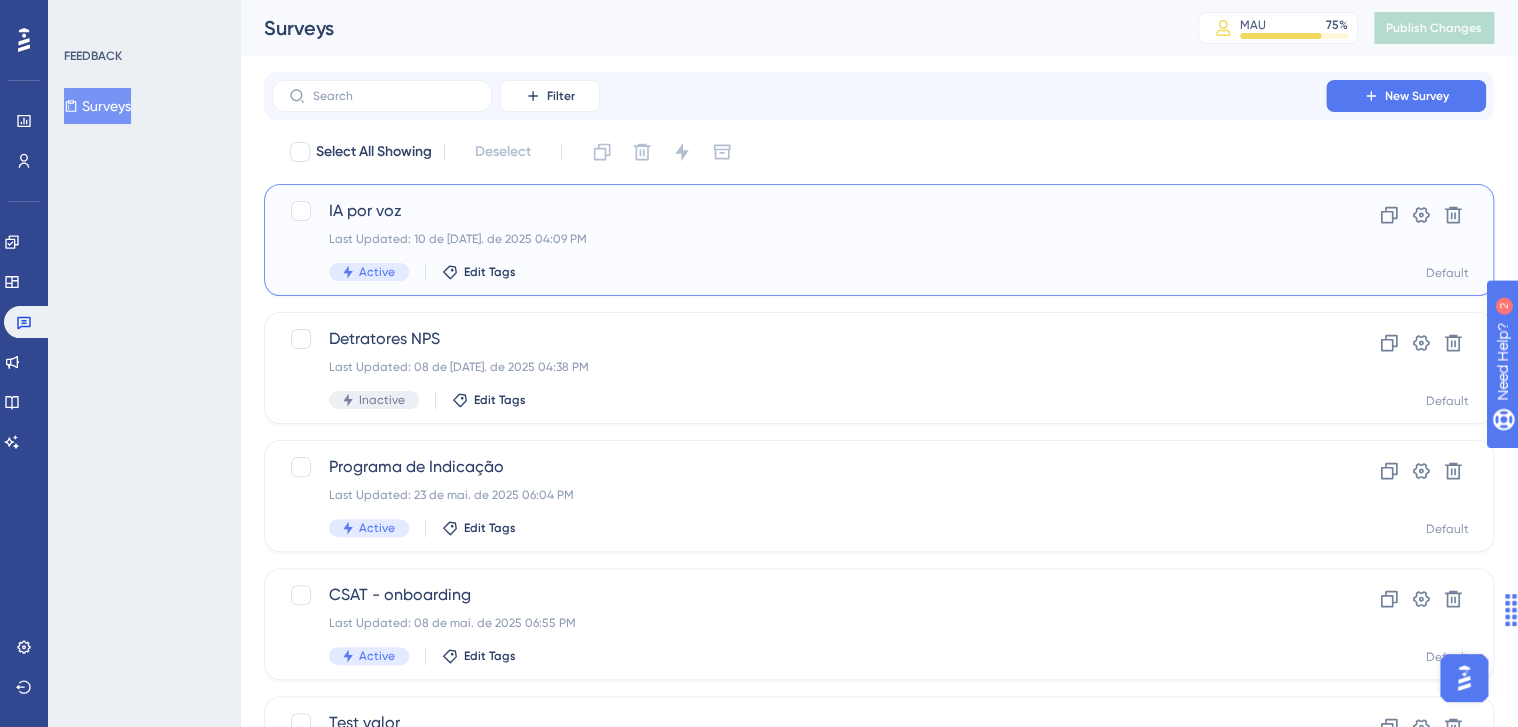 click on "IA por voz Last Updated: 10 de jul. de 2025 04:09 PM Active Edit Tags" at bounding box center (799, 240) 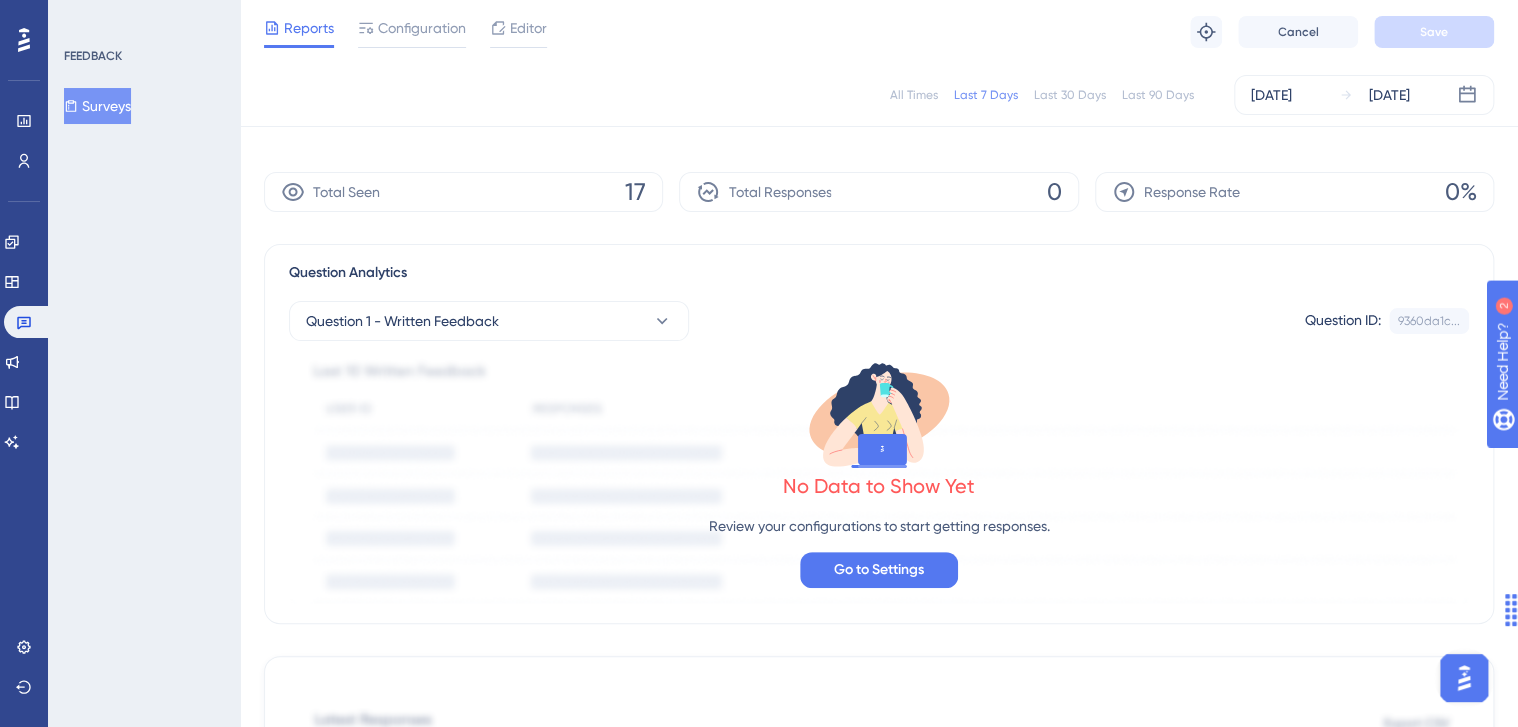 scroll, scrollTop: 0, scrollLeft: 0, axis: both 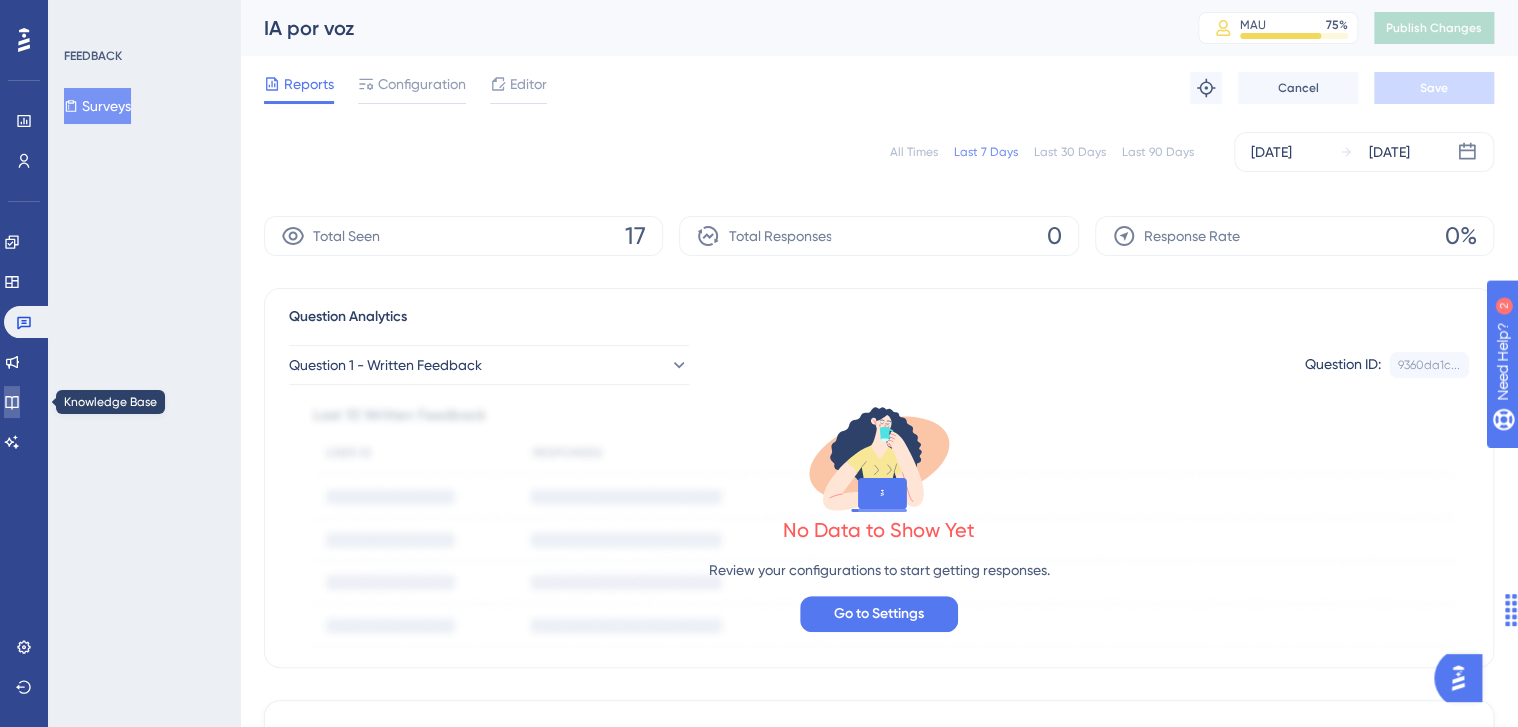 click 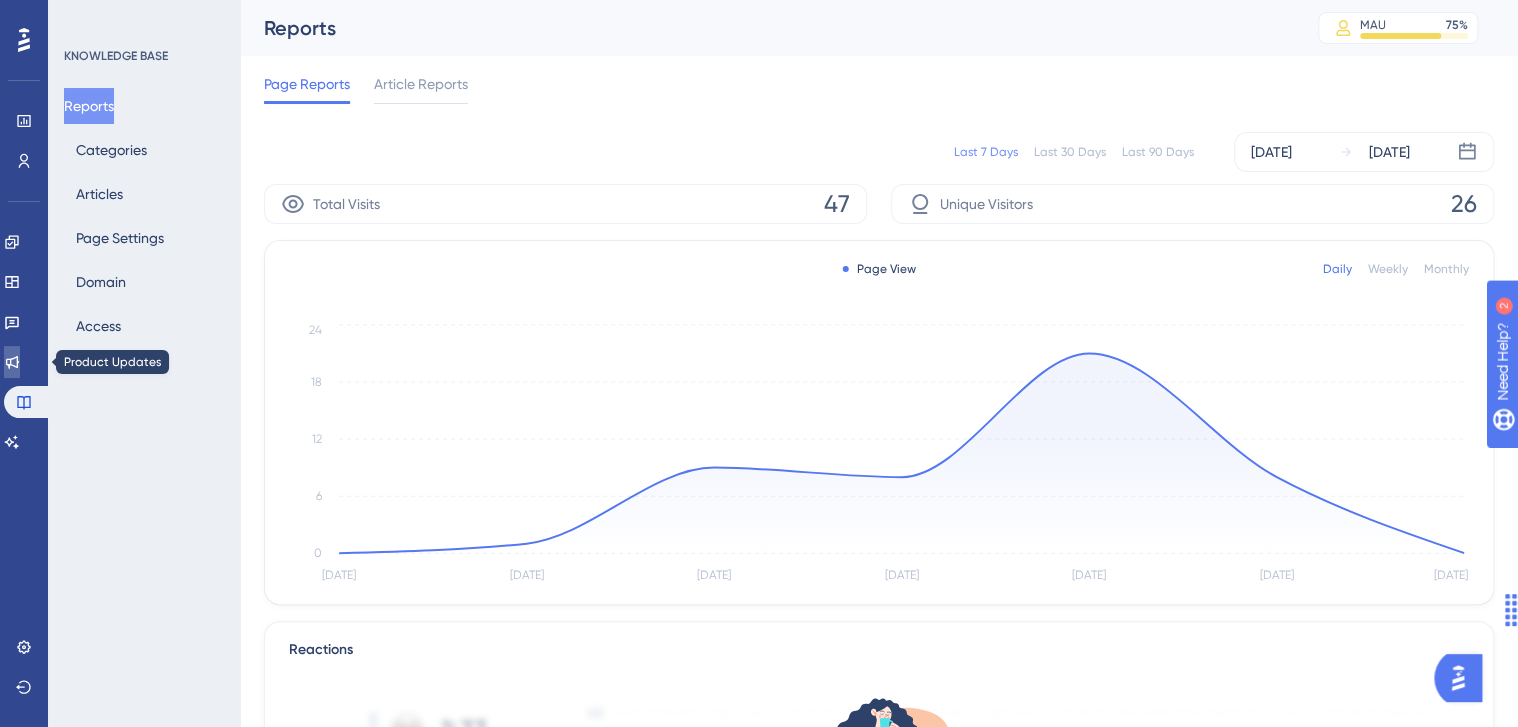 click 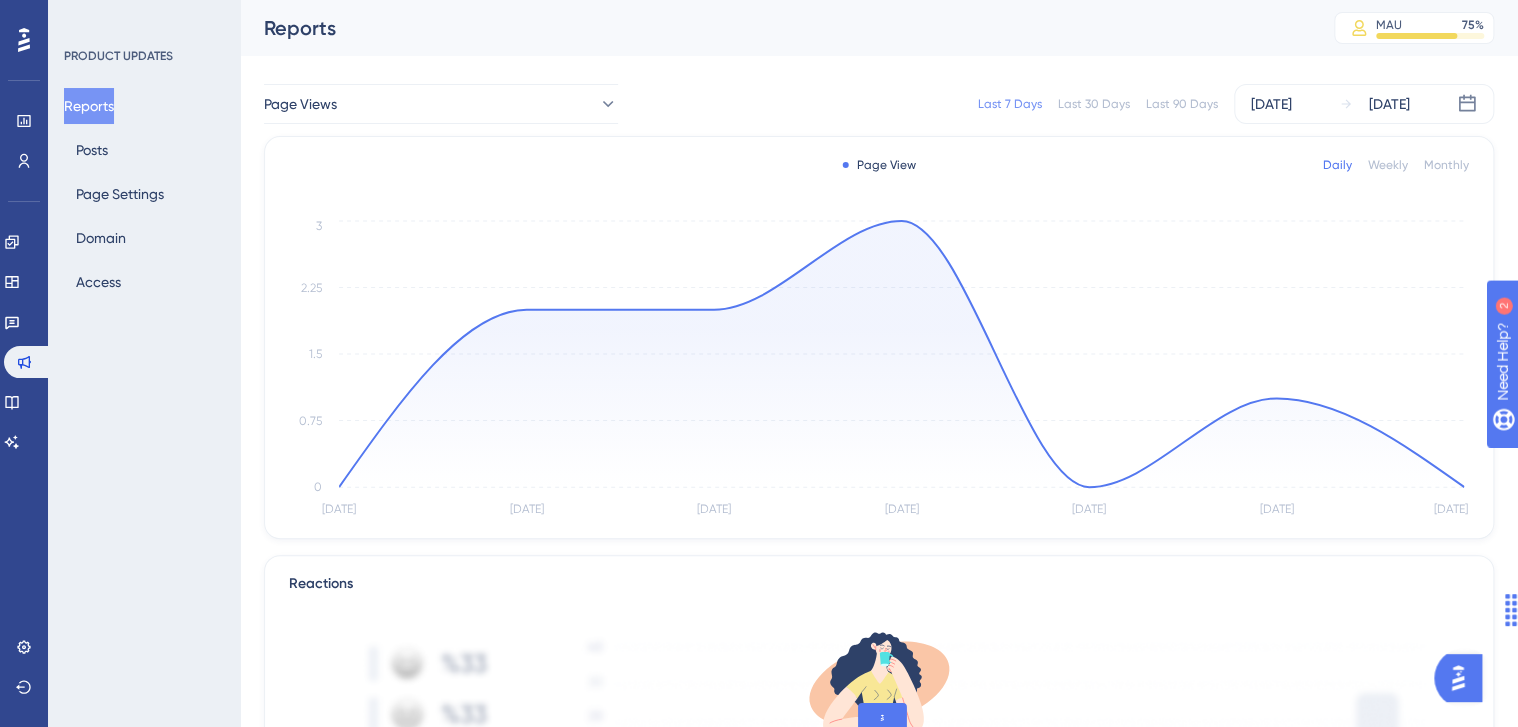 click on "Last 90 Days" at bounding box center [1182, 104] 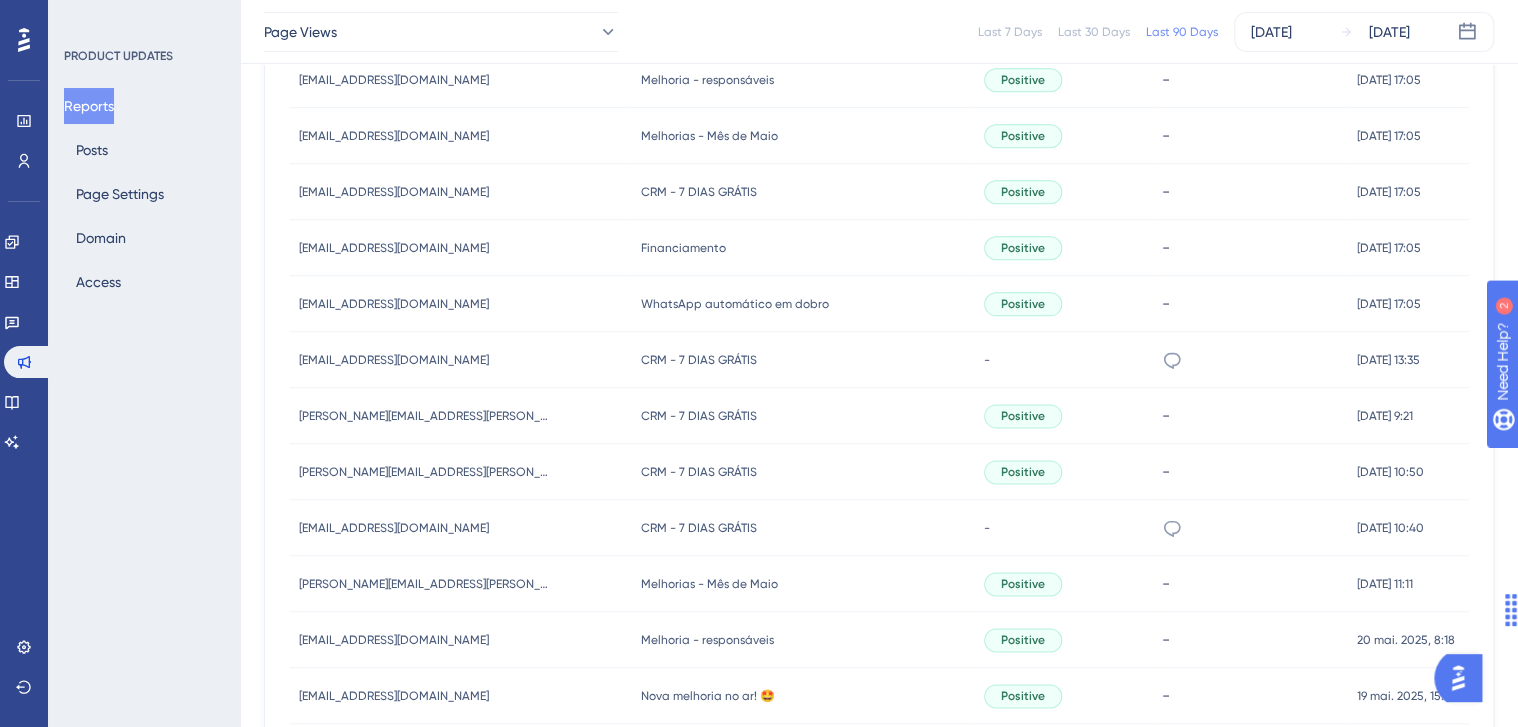 scroll, scrollTop: 1120, scrollLeft: 0, axis: vertical 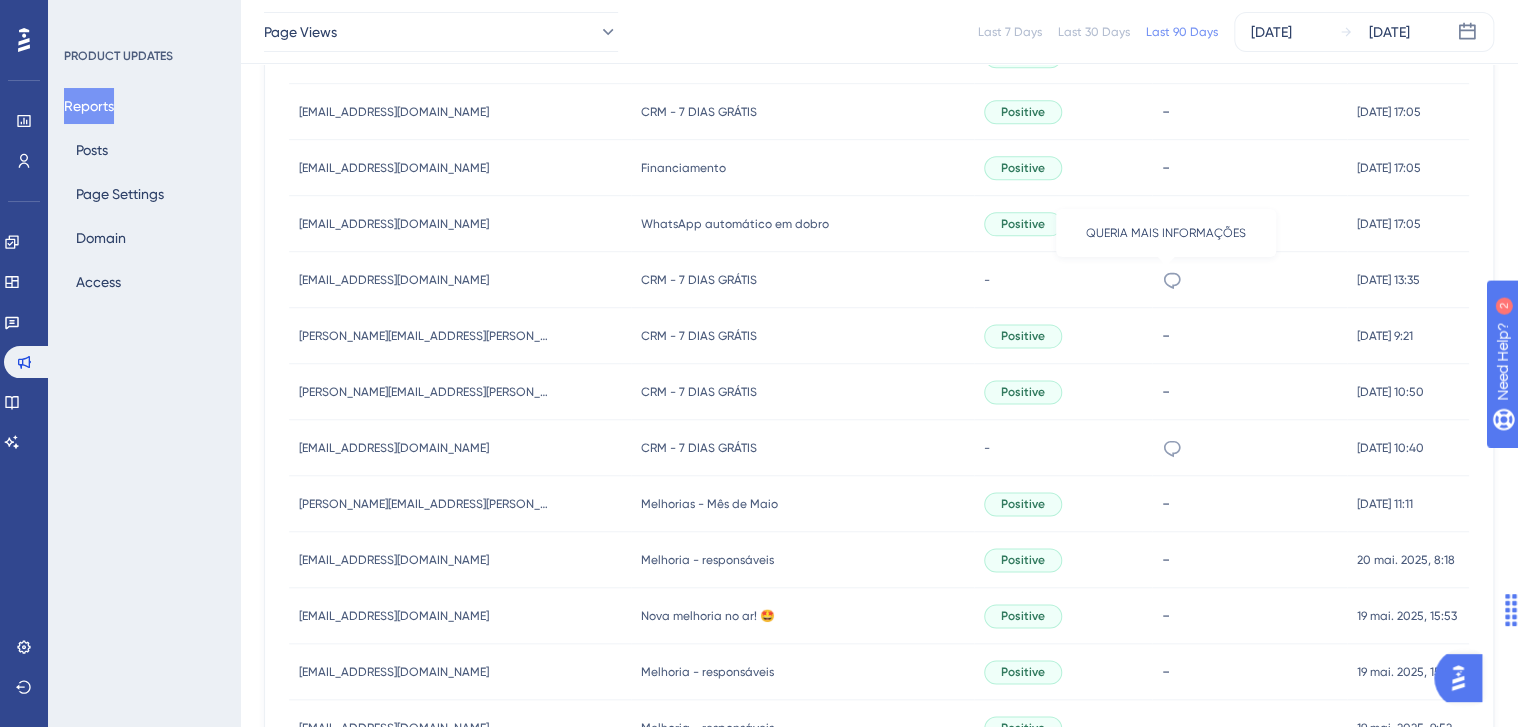 click 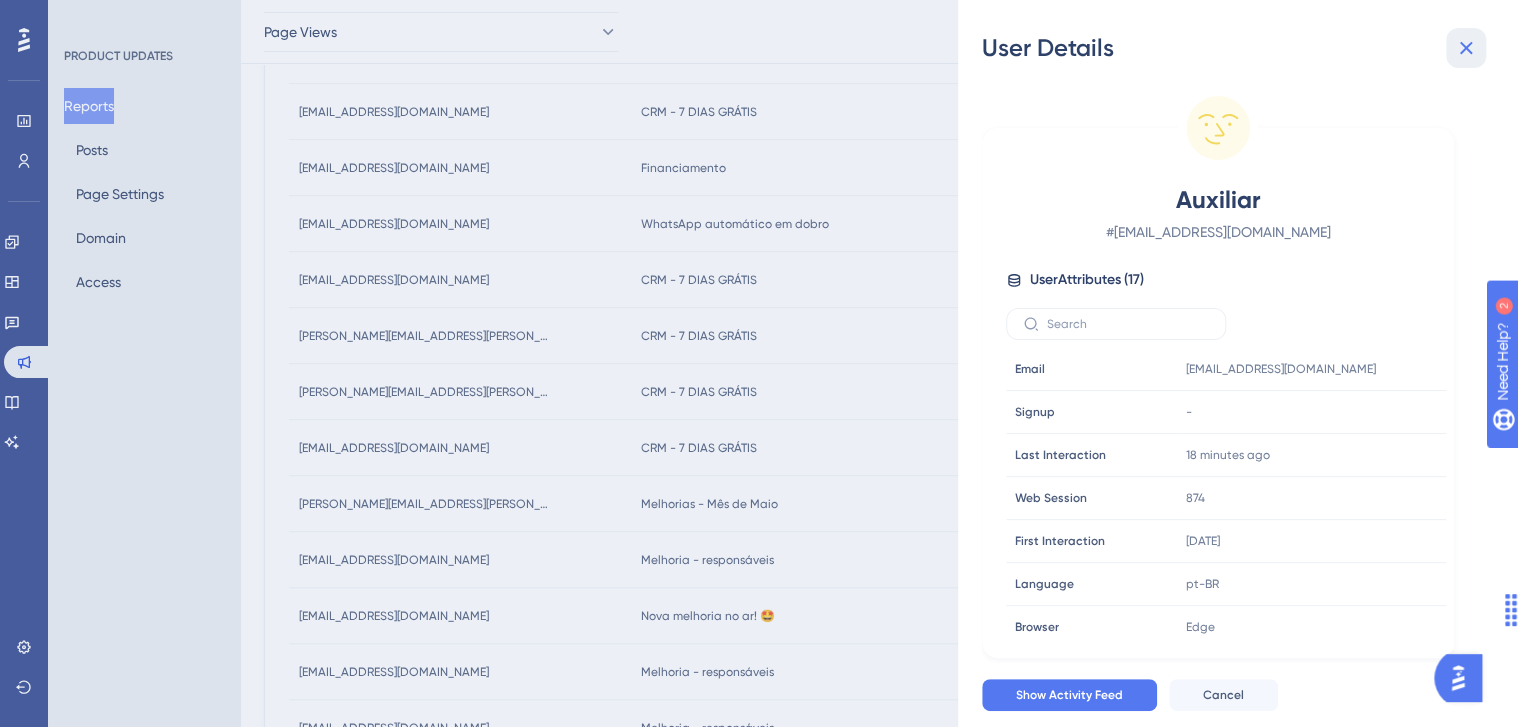 click 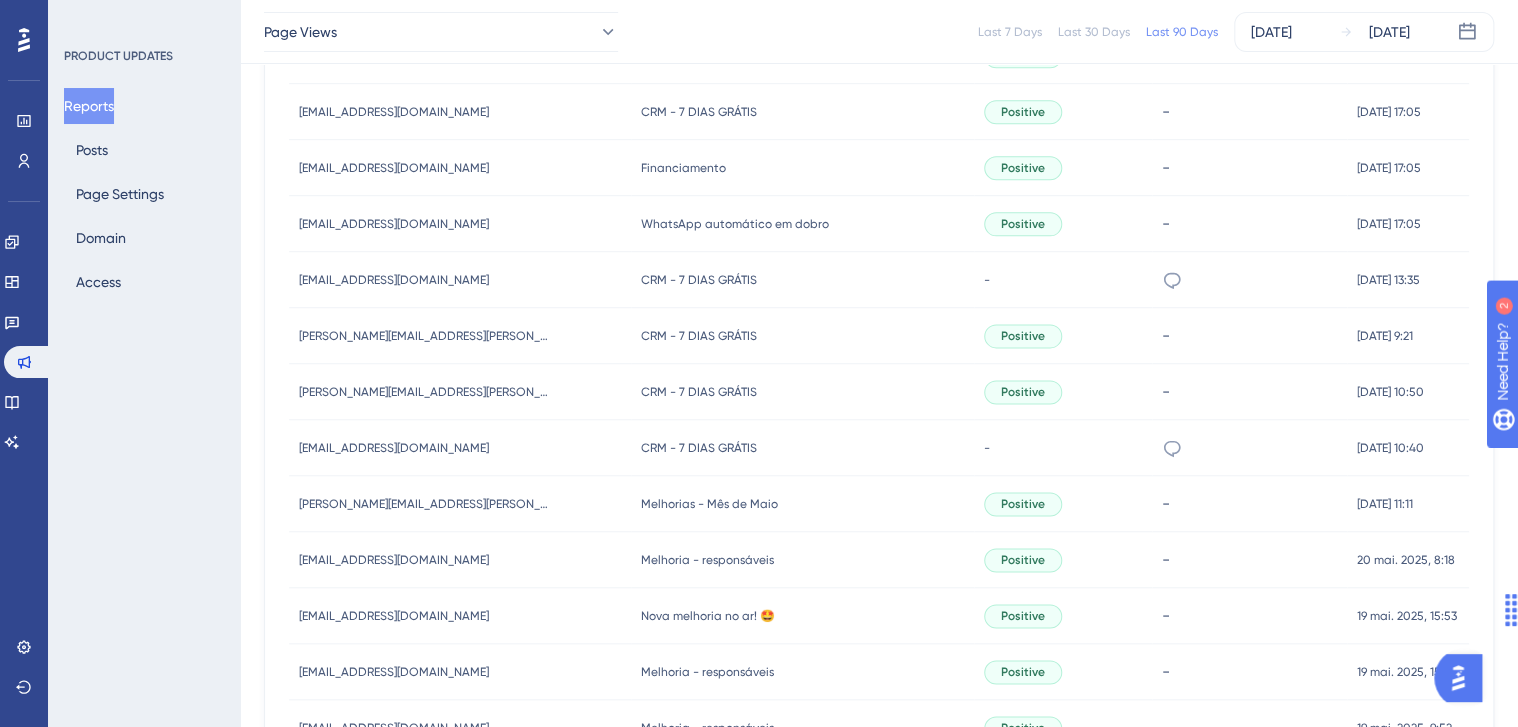 scroll, scrollTop: 1200, scrollLeft: 0, axis: vertical 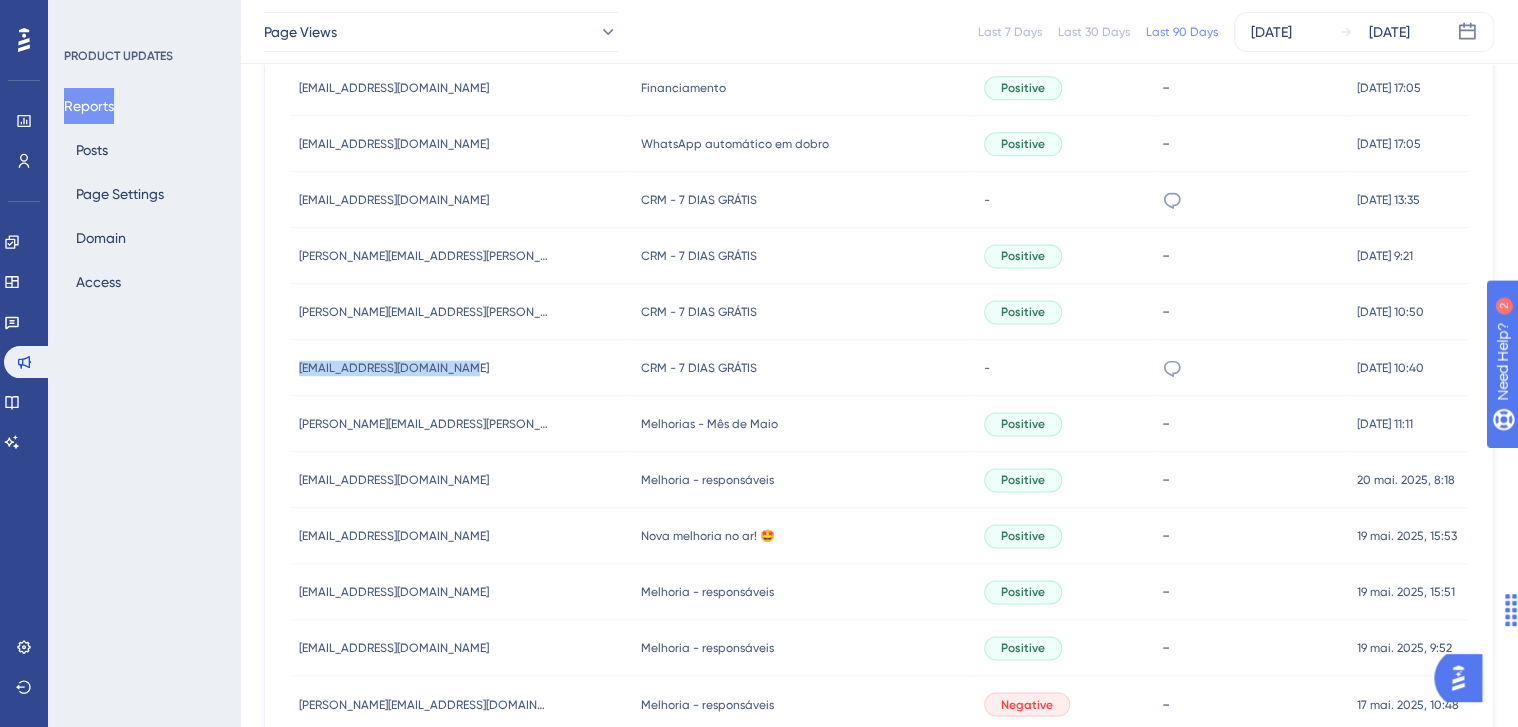 drag, startPoint x: 457, startPoint y: 368, endPoint x: 294, endPoint y: 373, distance: 163.07668 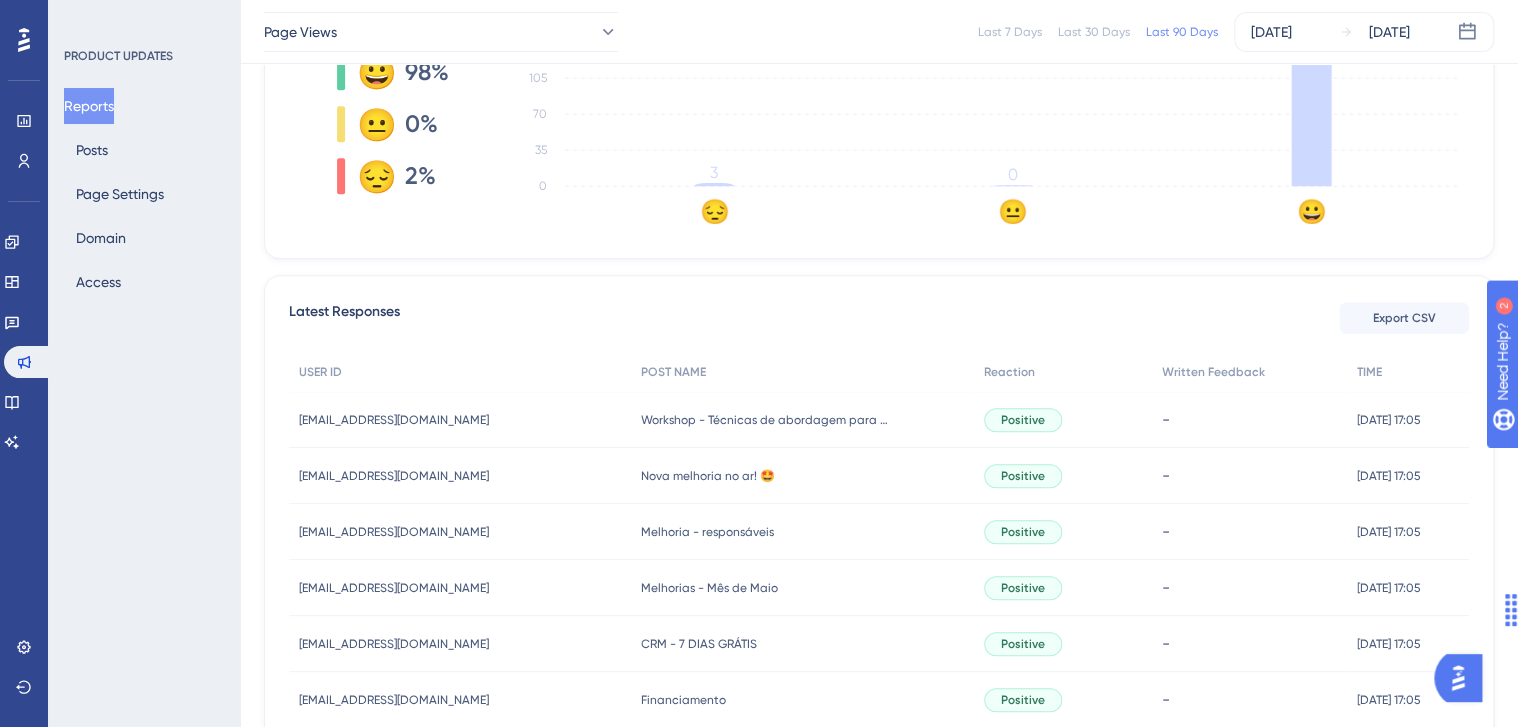 scroll, scrollTop: 560, scrollLeft: 0, axis: vertical 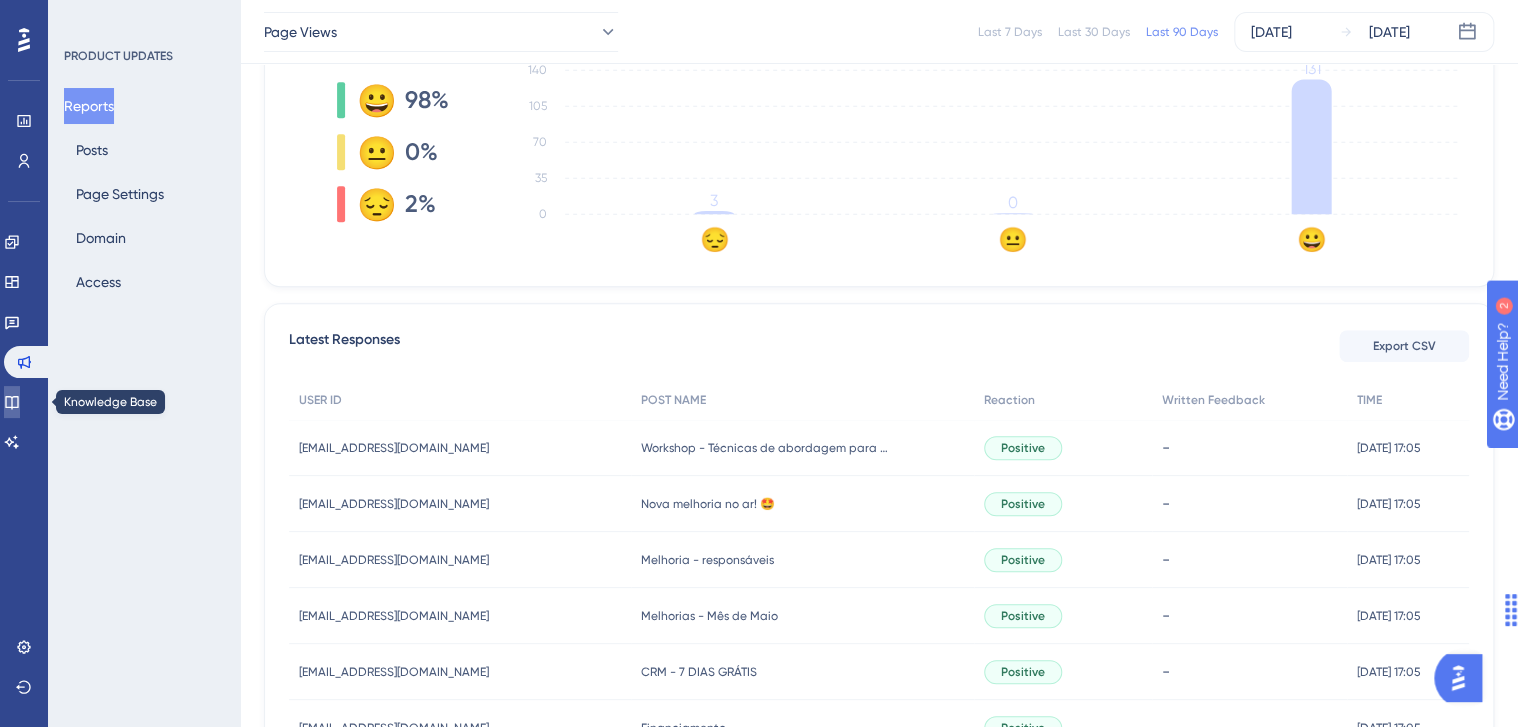 click at bounding box center (12, 402) 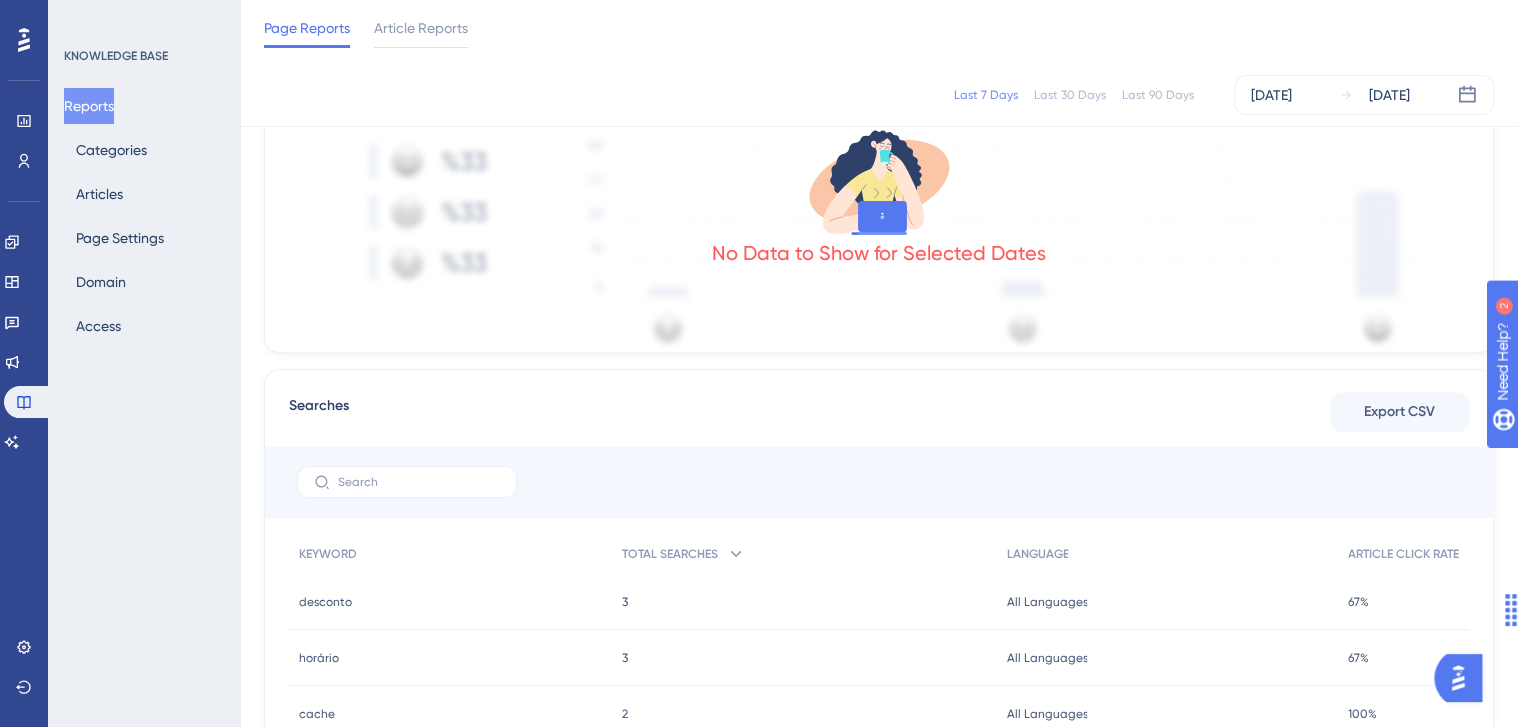 scroll, scrollTop: 0, scrollLeft: 0, axis: both 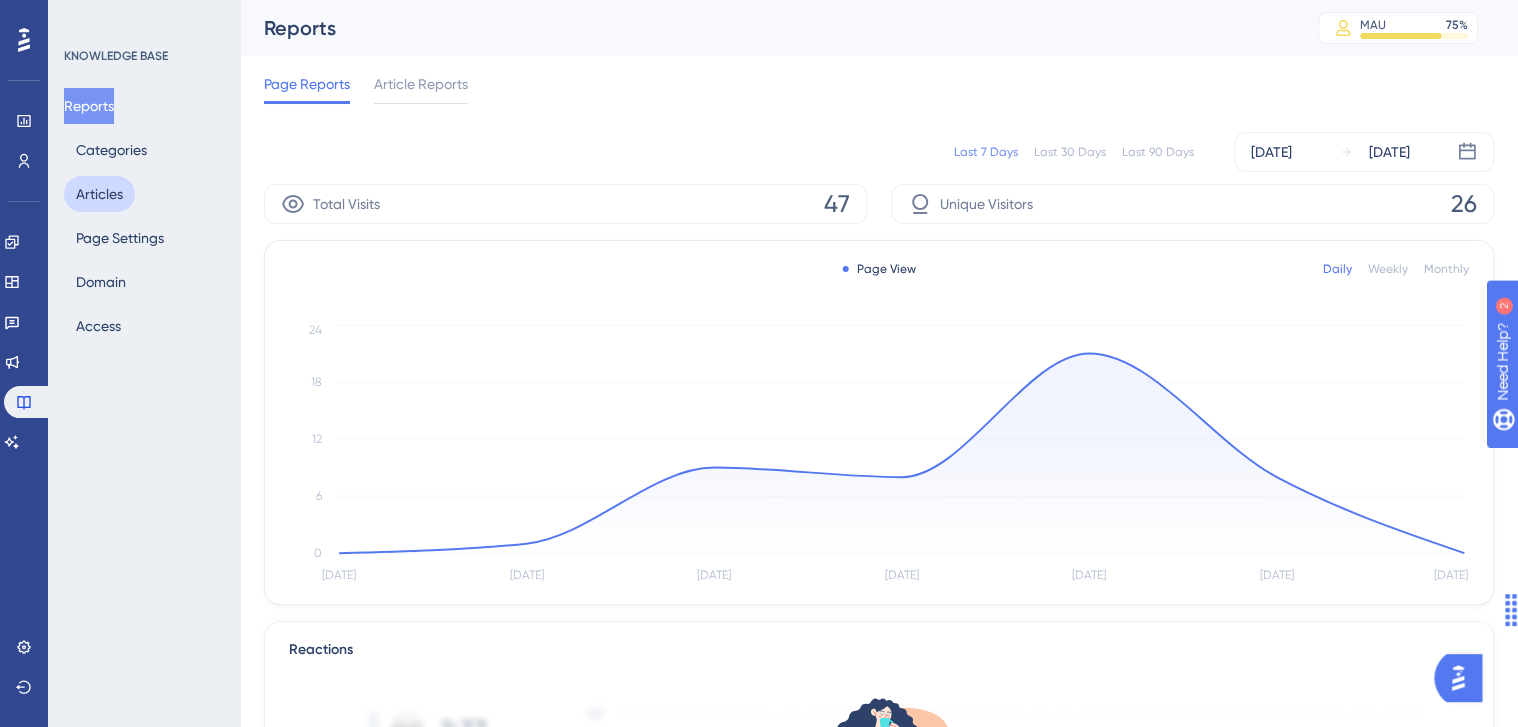 click on "Articles" at bounding box center [99, 194] 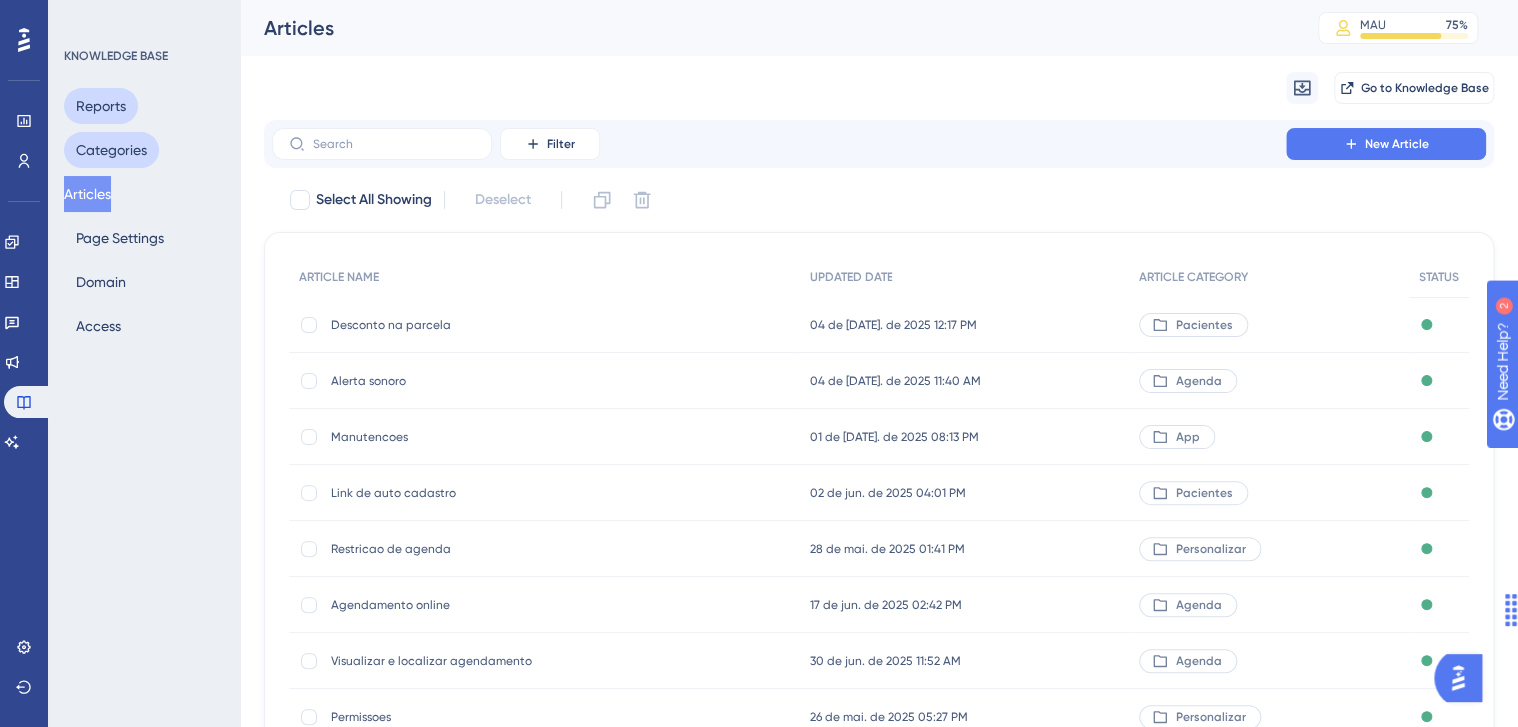 drag, startPoint x: 93, startPoint y: 122, endPoint x: 90, endPoint y: 134, distance: 12.369317 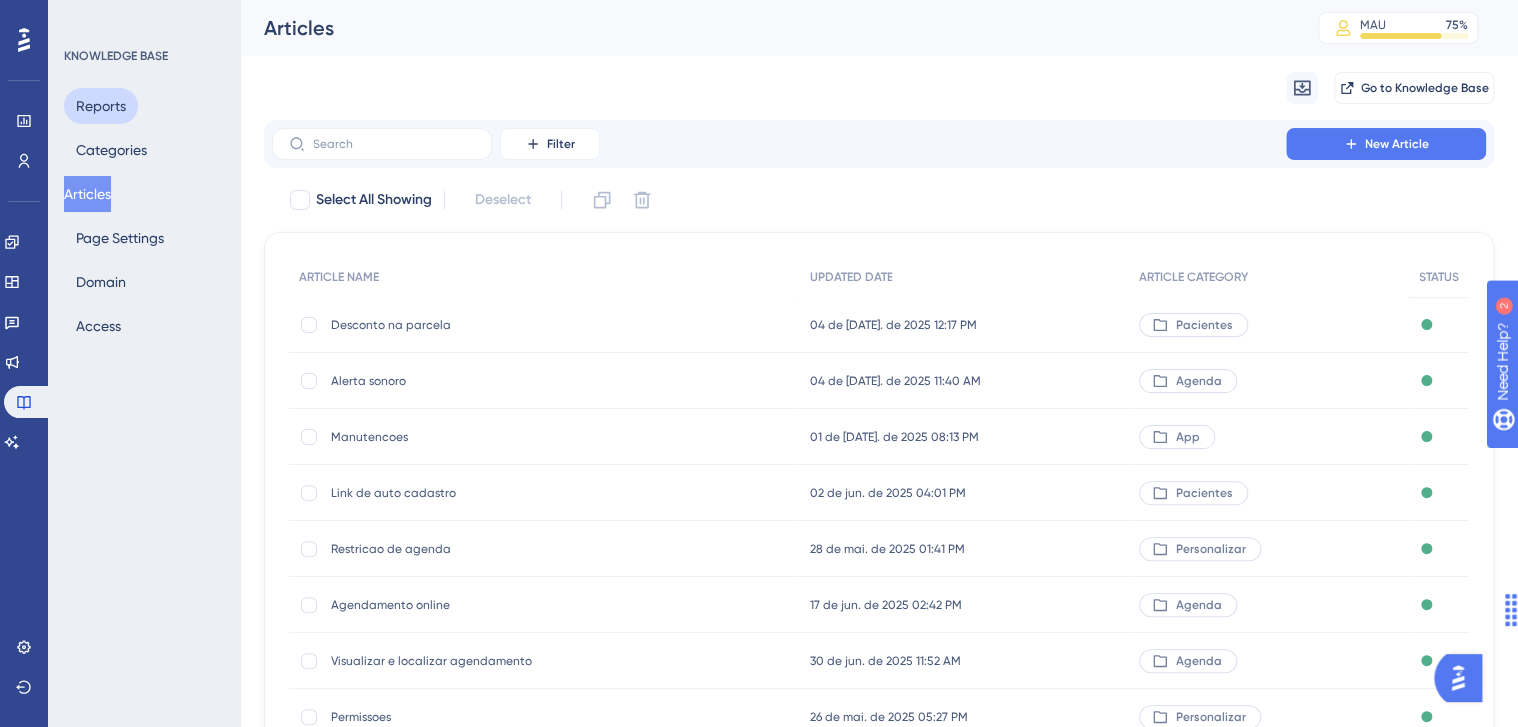 click on "Reports" at bounding box center [101, 106] 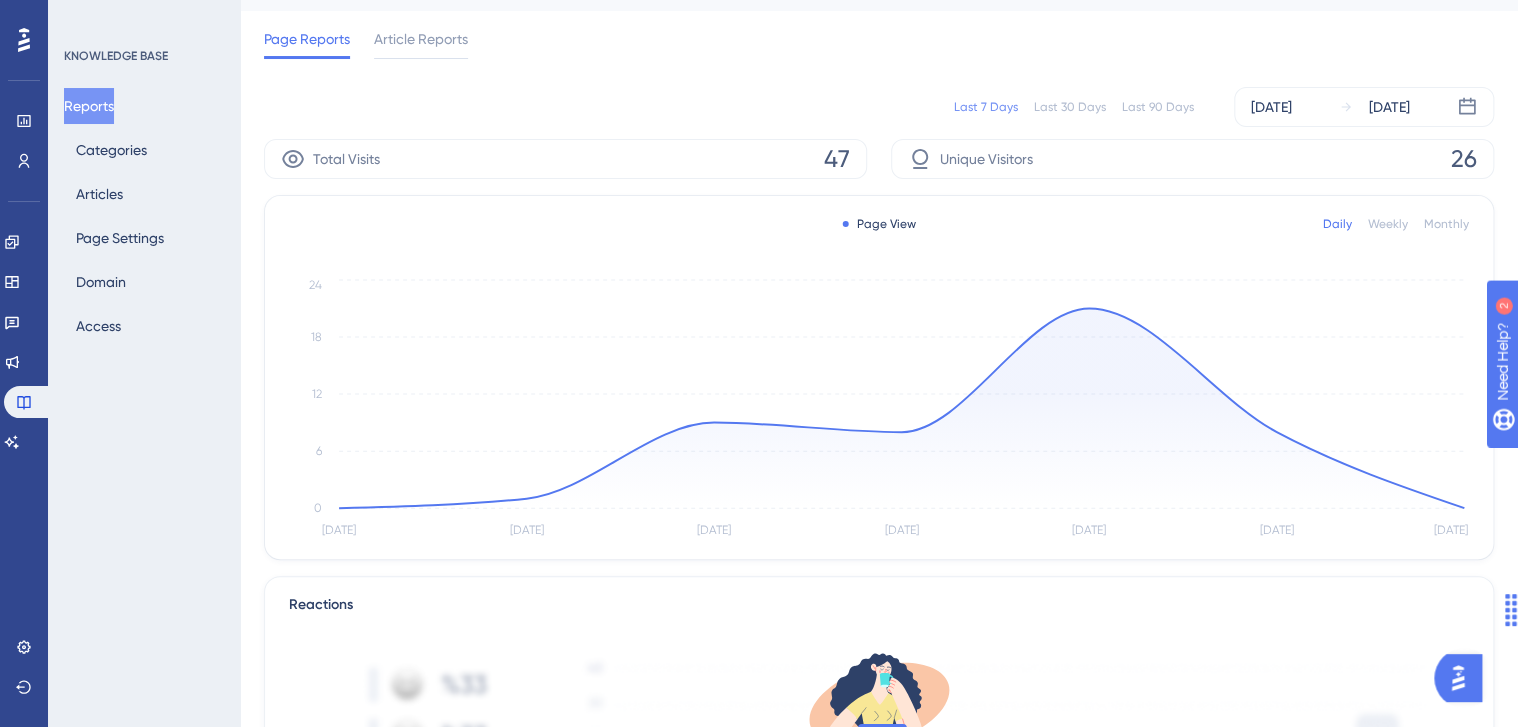 scroll, scrollTop: 0, scrollLeft: 0, axis: both 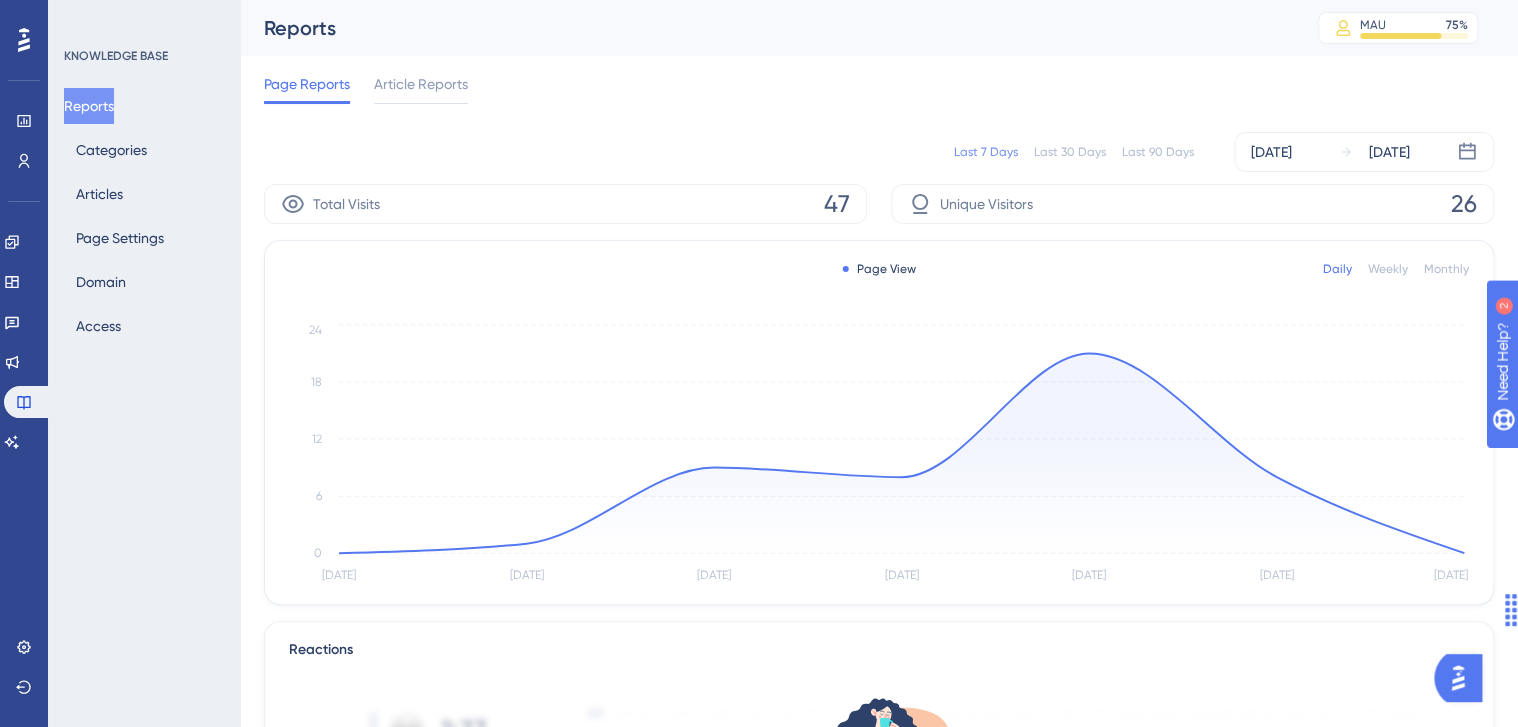 click on "Last 90 Days" at bounding box center [1158, 152] 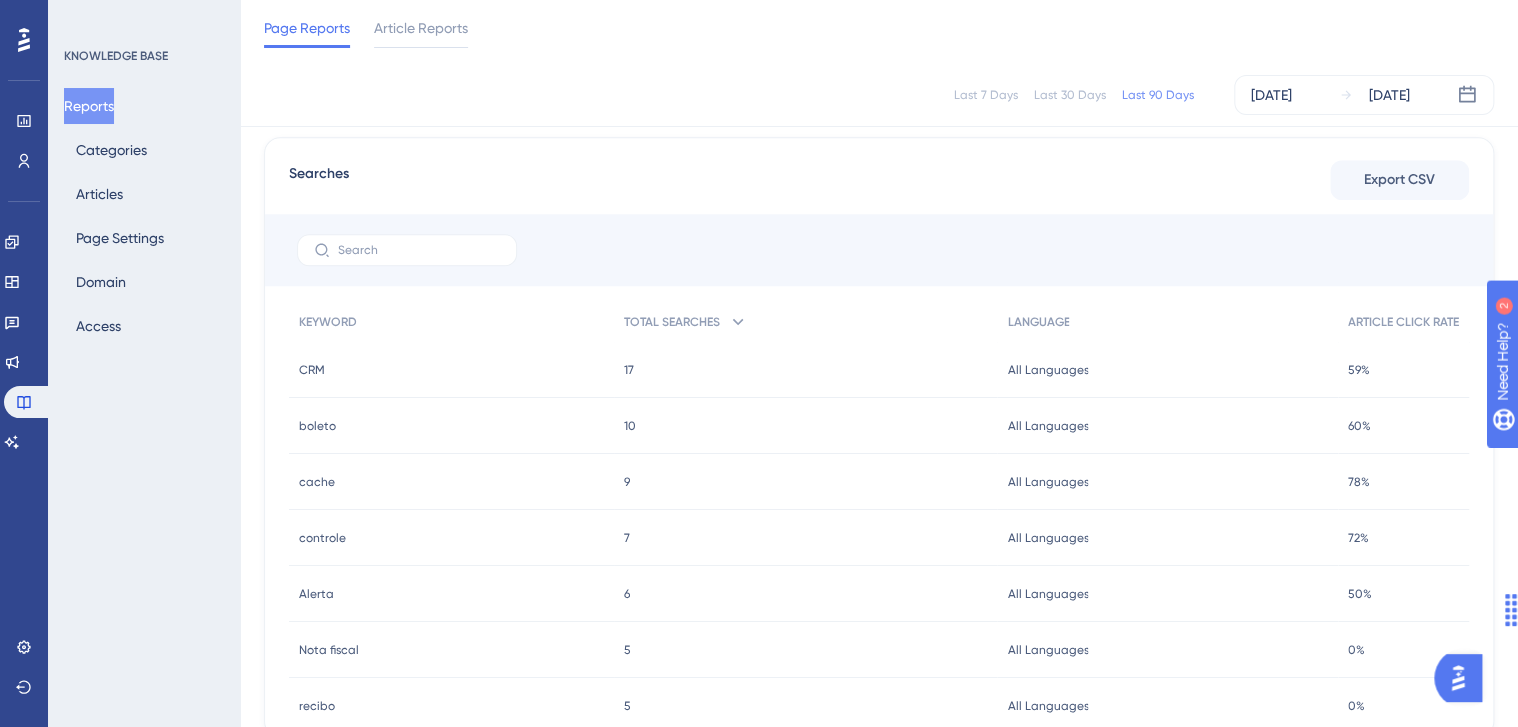 scroll, scrollTop: 865, scrollLeft: 0, axis: vertical 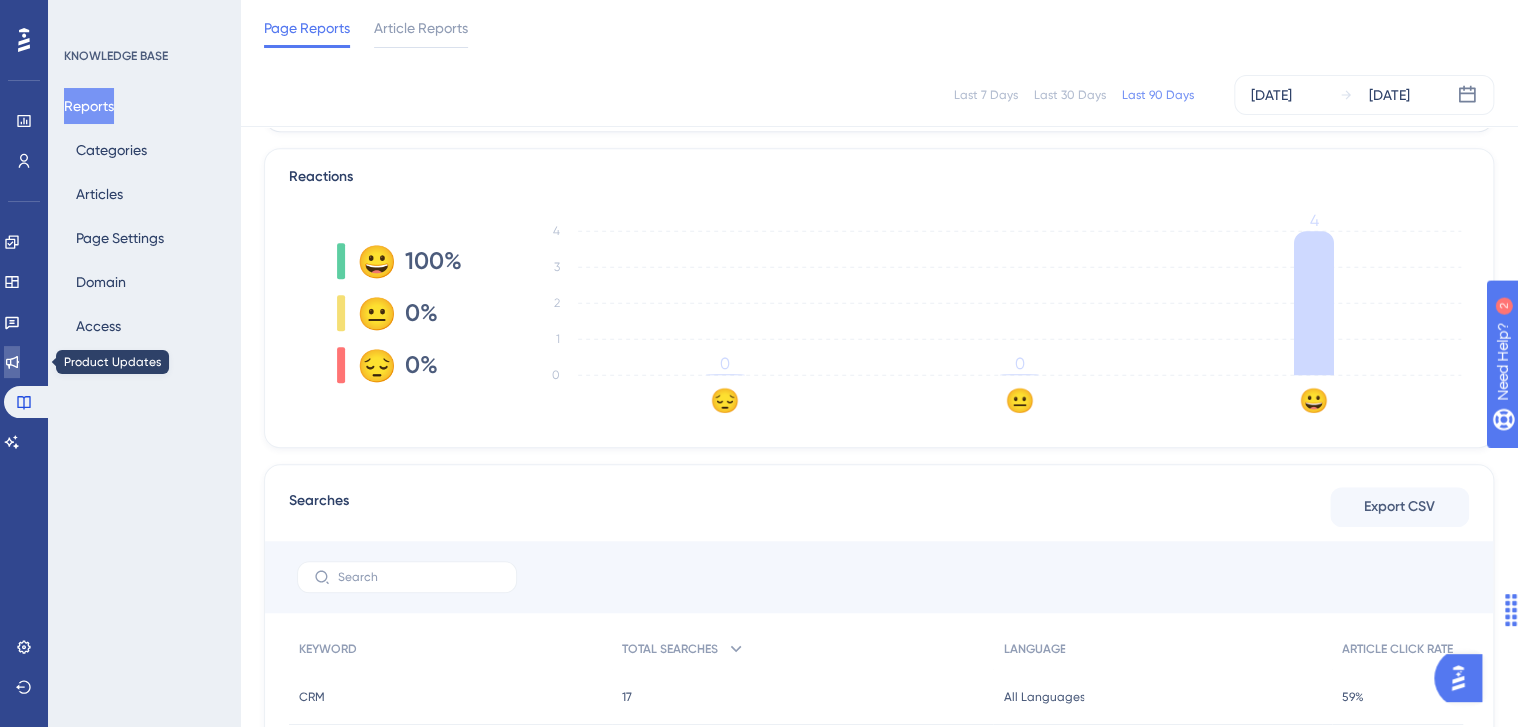 click at bounding box center [12, 362] 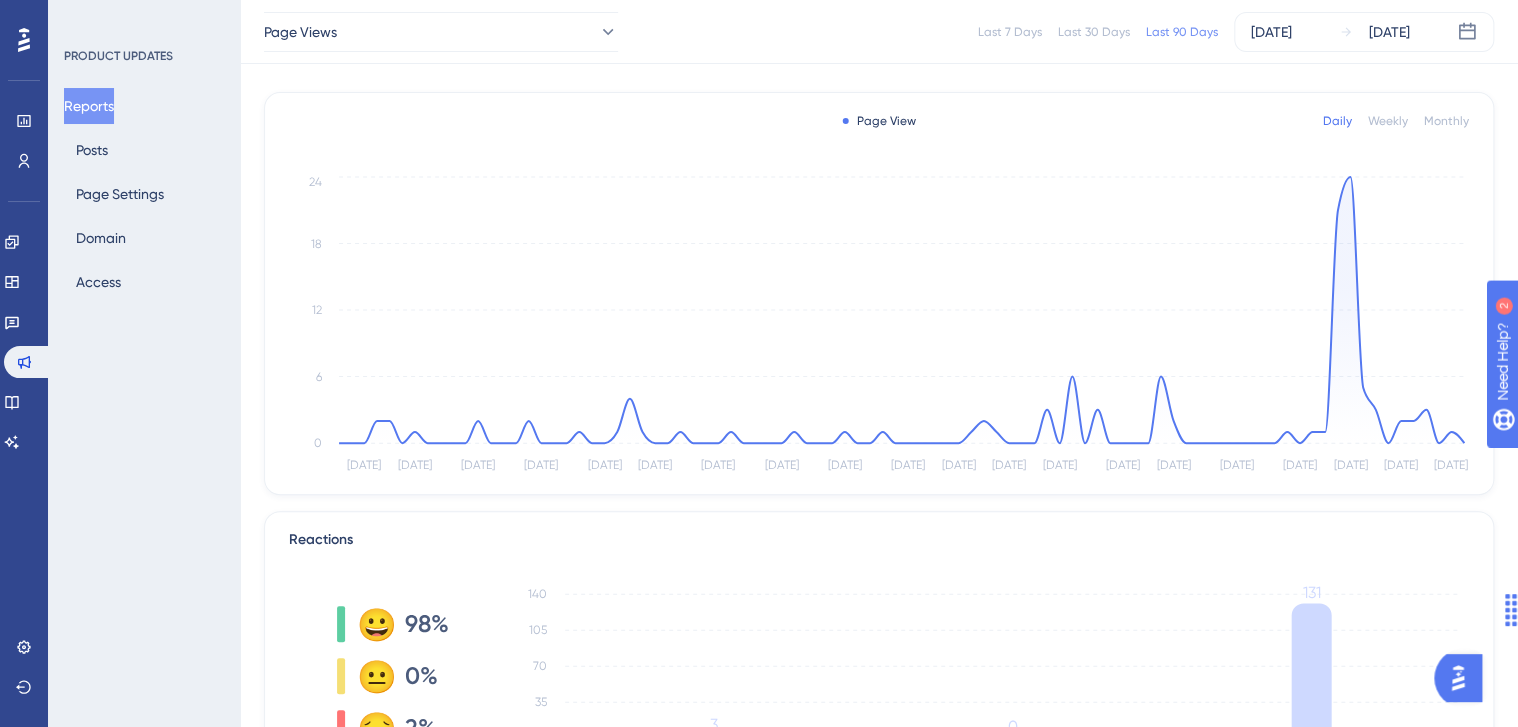 scroll, scrollTop: 0, scrollLeft: 0, axis: both 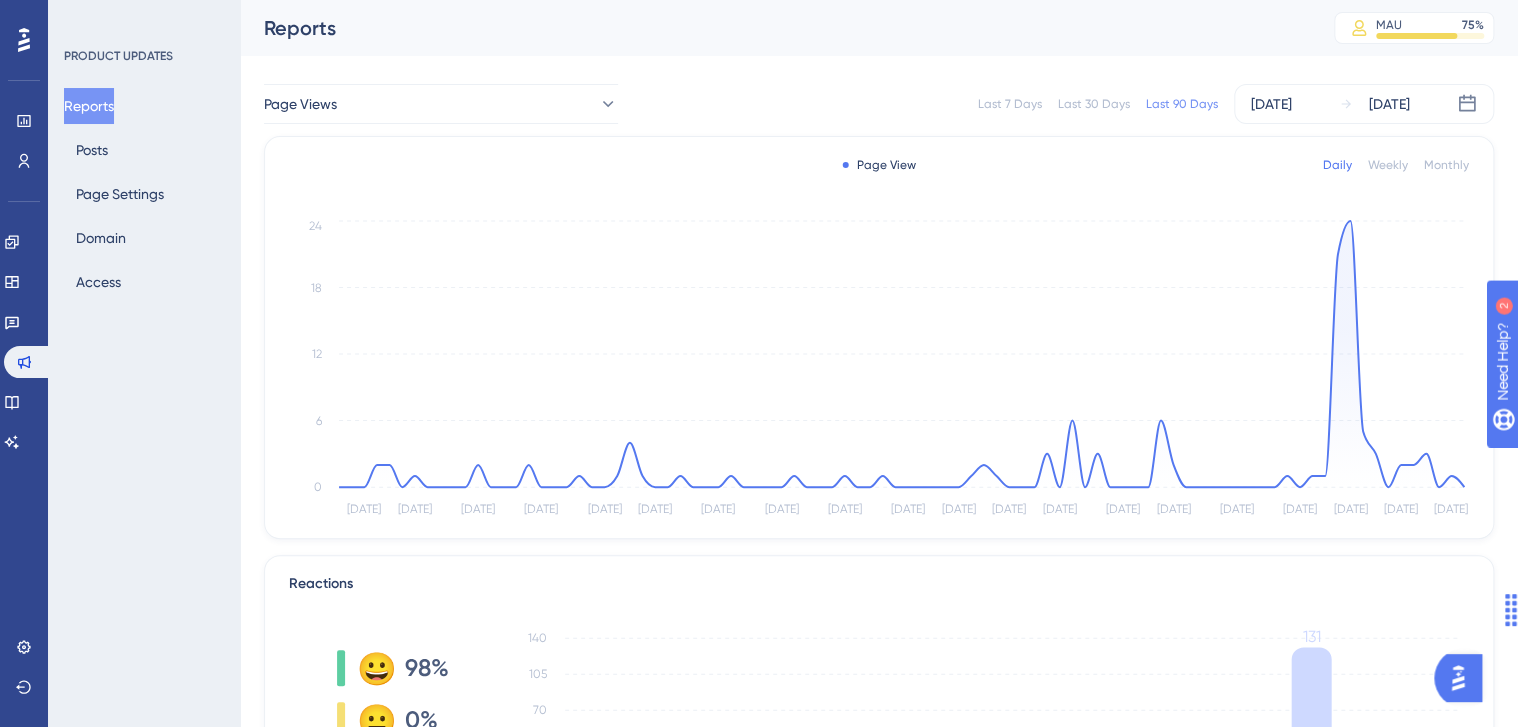 click on "PRODUCT UPDATES Reports Posts Page Settings Domain Access" at bounding box center (144, 363) 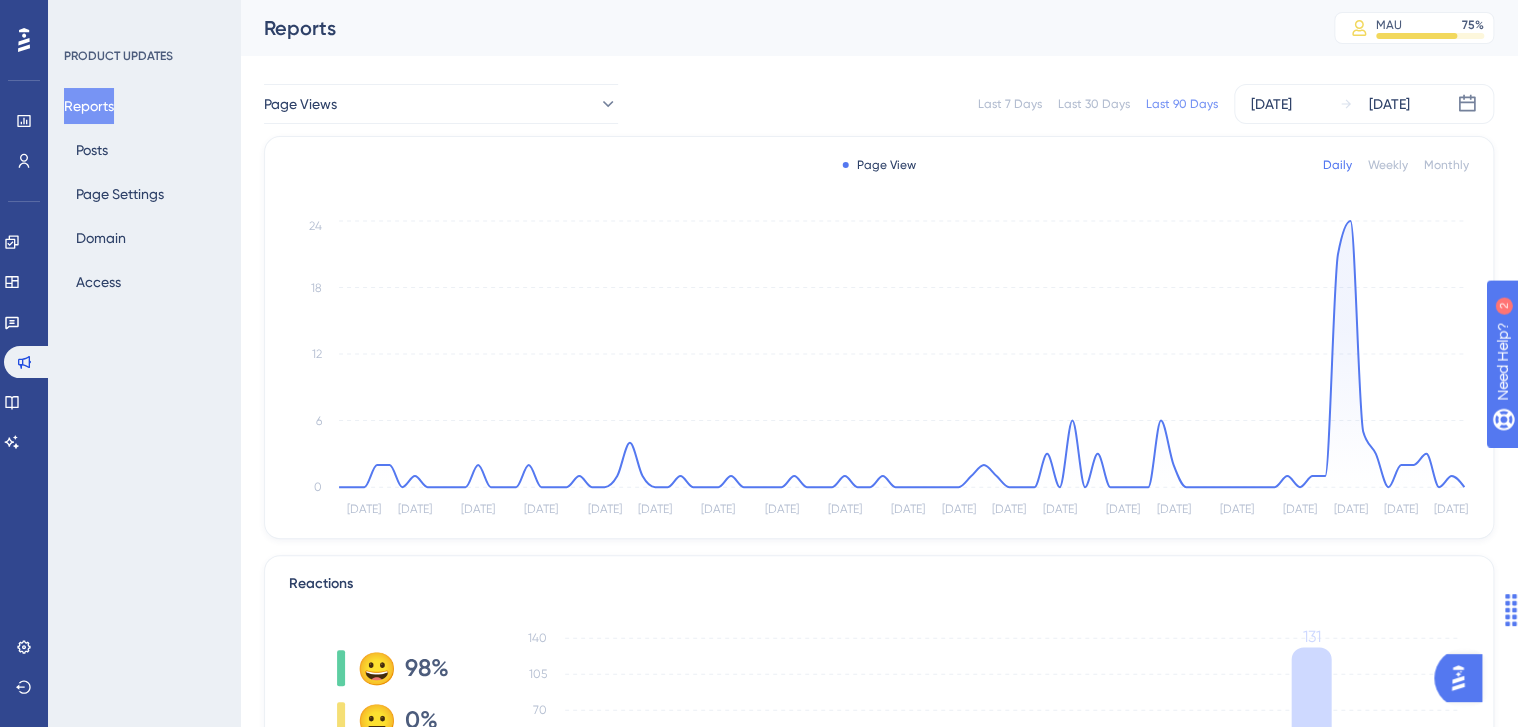 click on "PRODUCT UPDATES Reports Posts Page Settings Domain Access" at bounding box center (144, 363) 